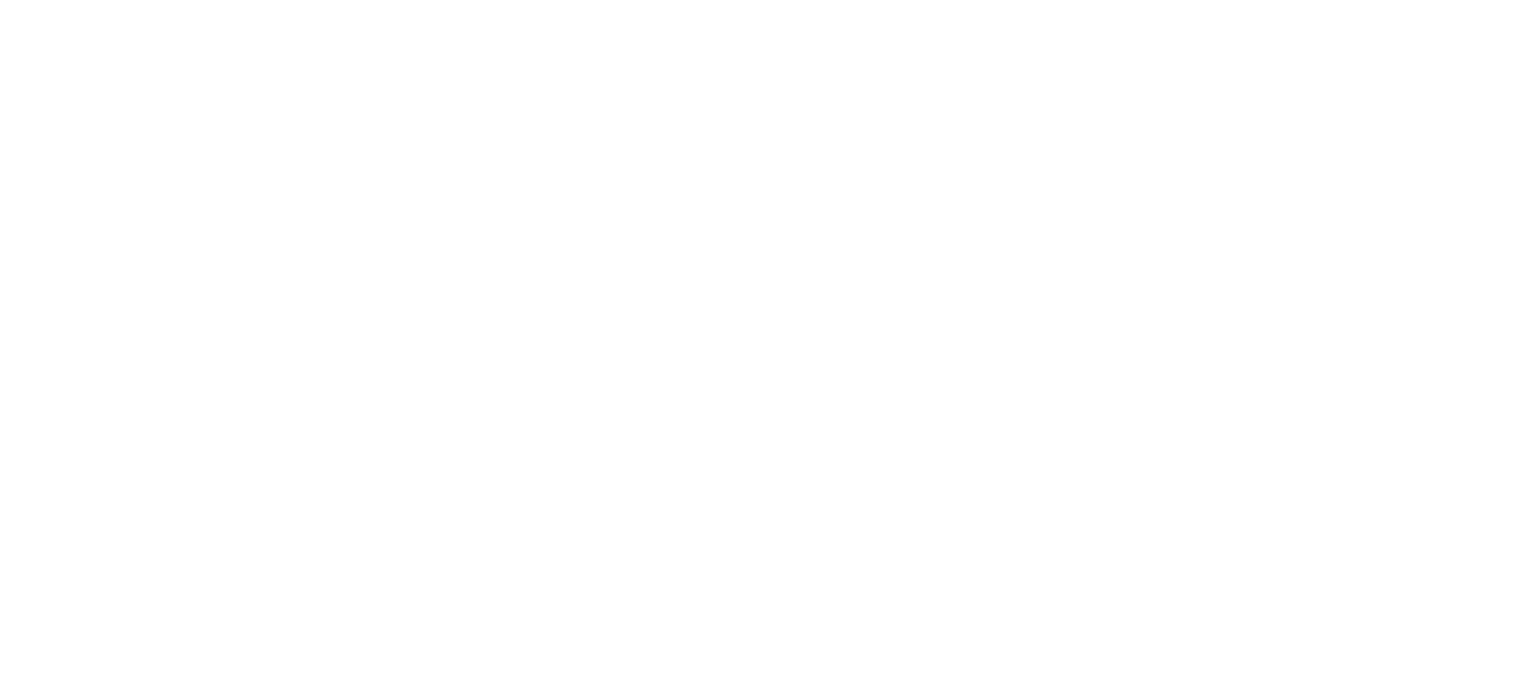 scroll, scrollTop: 0, scrollLeft: 0, axis: both 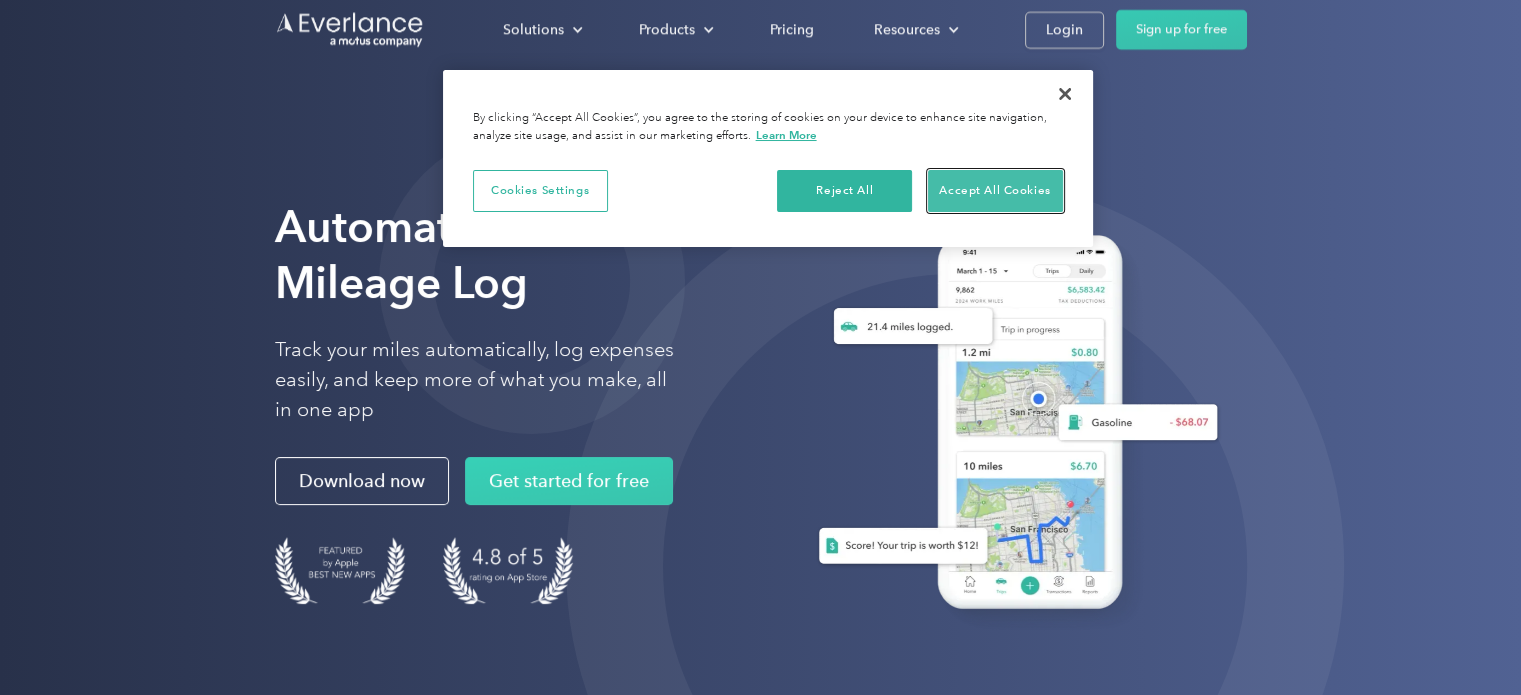 click on "Accept All Cookies" at bounding box center (995, 191) 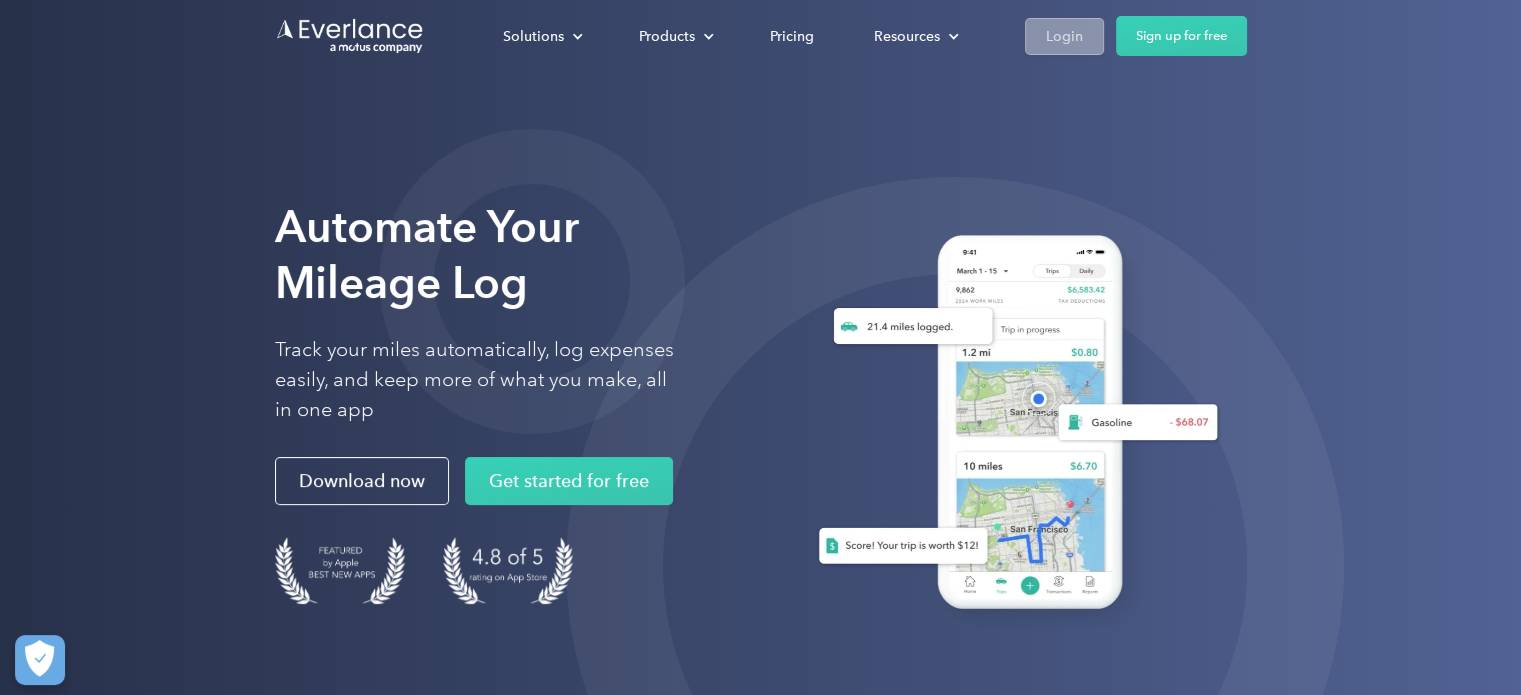 click on "Login" at bounding box center [1064, 36] 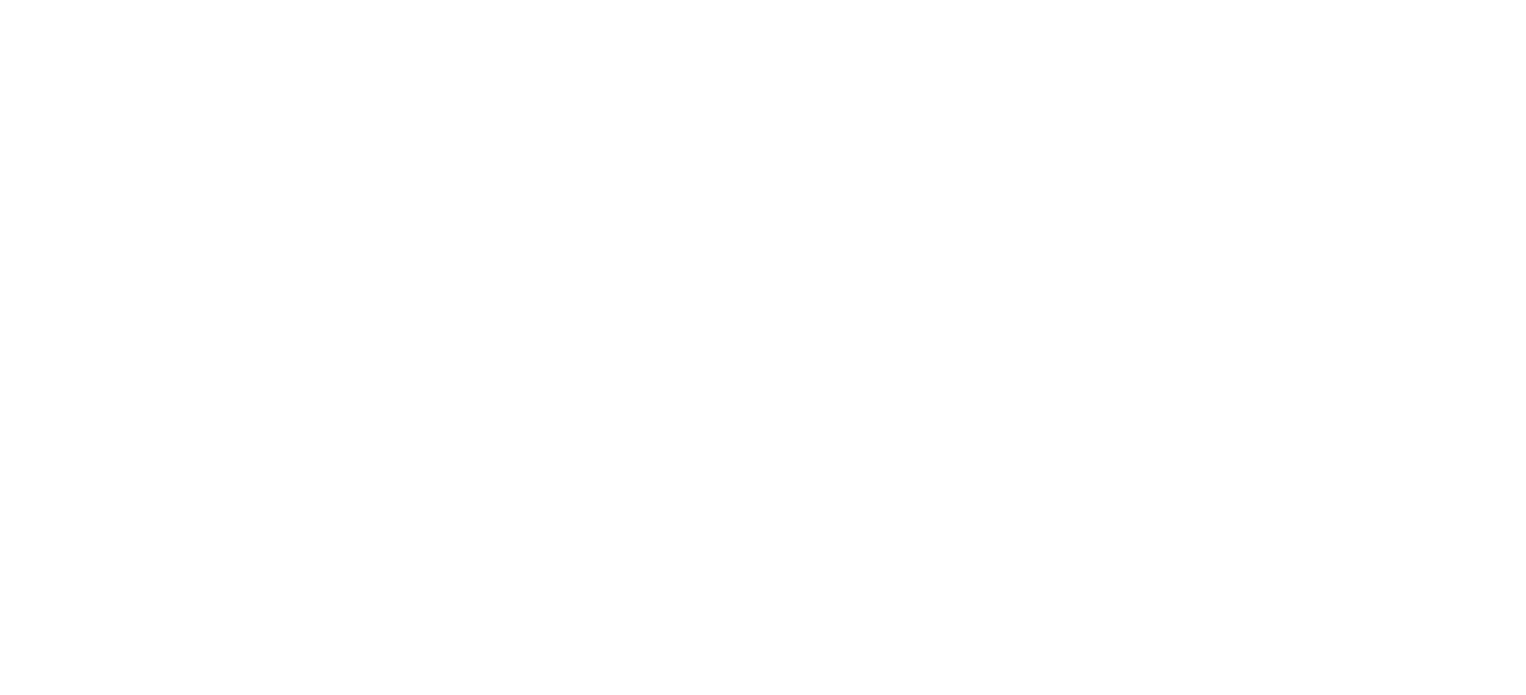 scroll, scrollTop: 0, scrollLeft: 0, axis: both 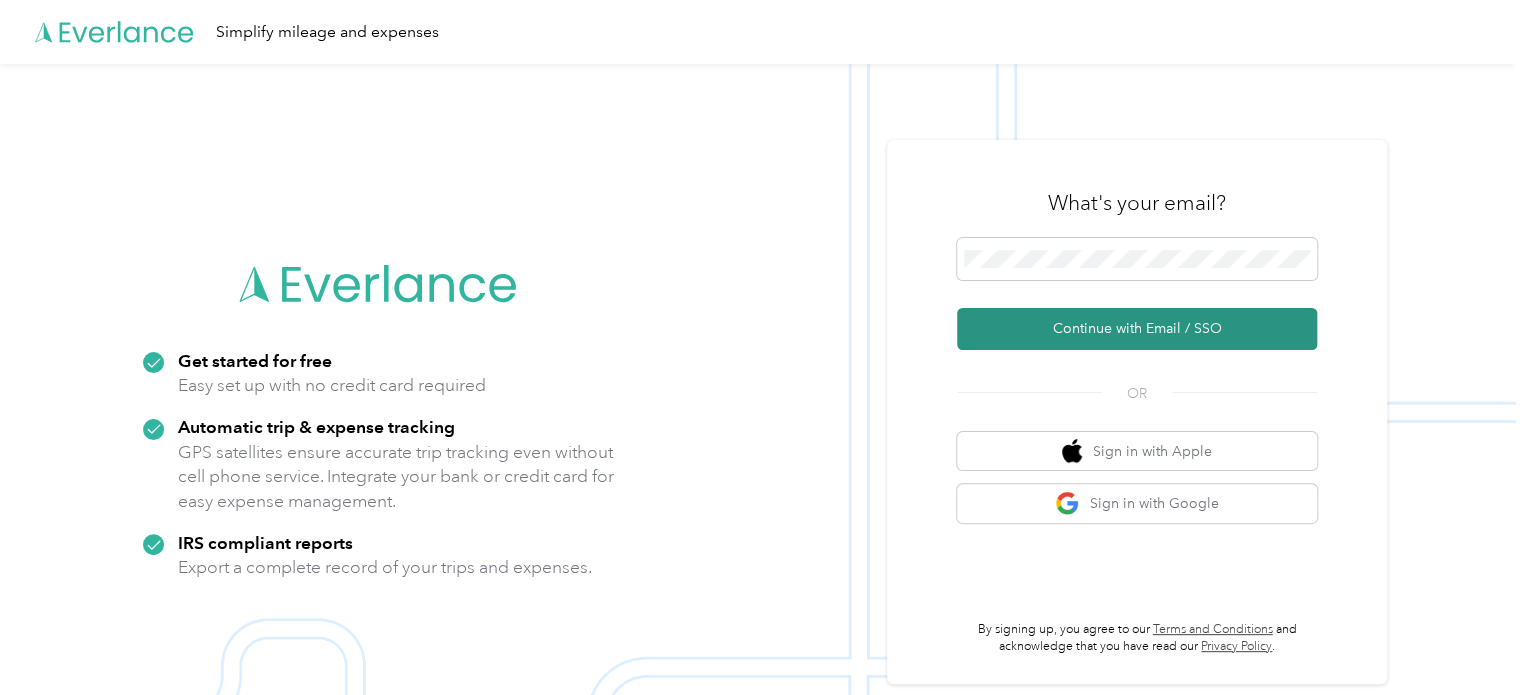 click on "Continue with Email / SSO" at bounding box center (1137, 329) 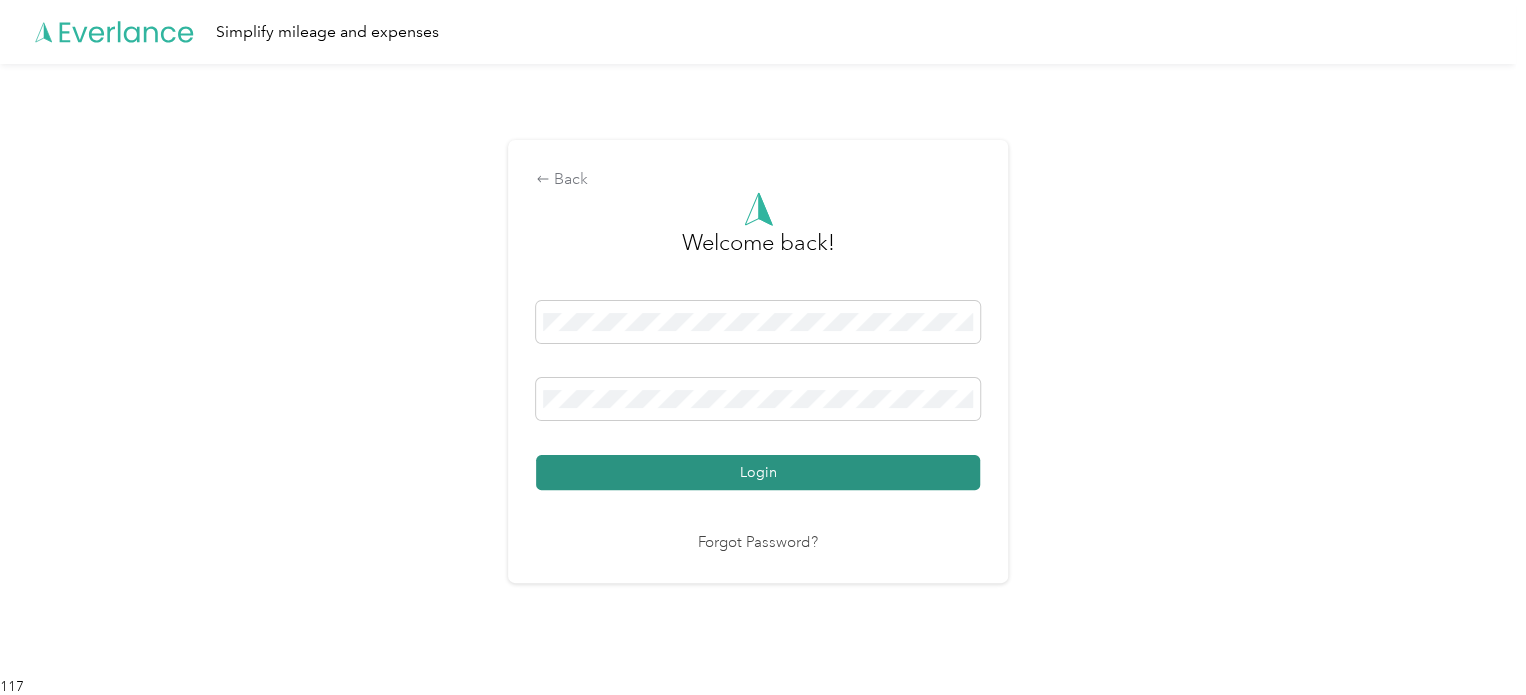 click on "Login" at bounding box center [758, 472] 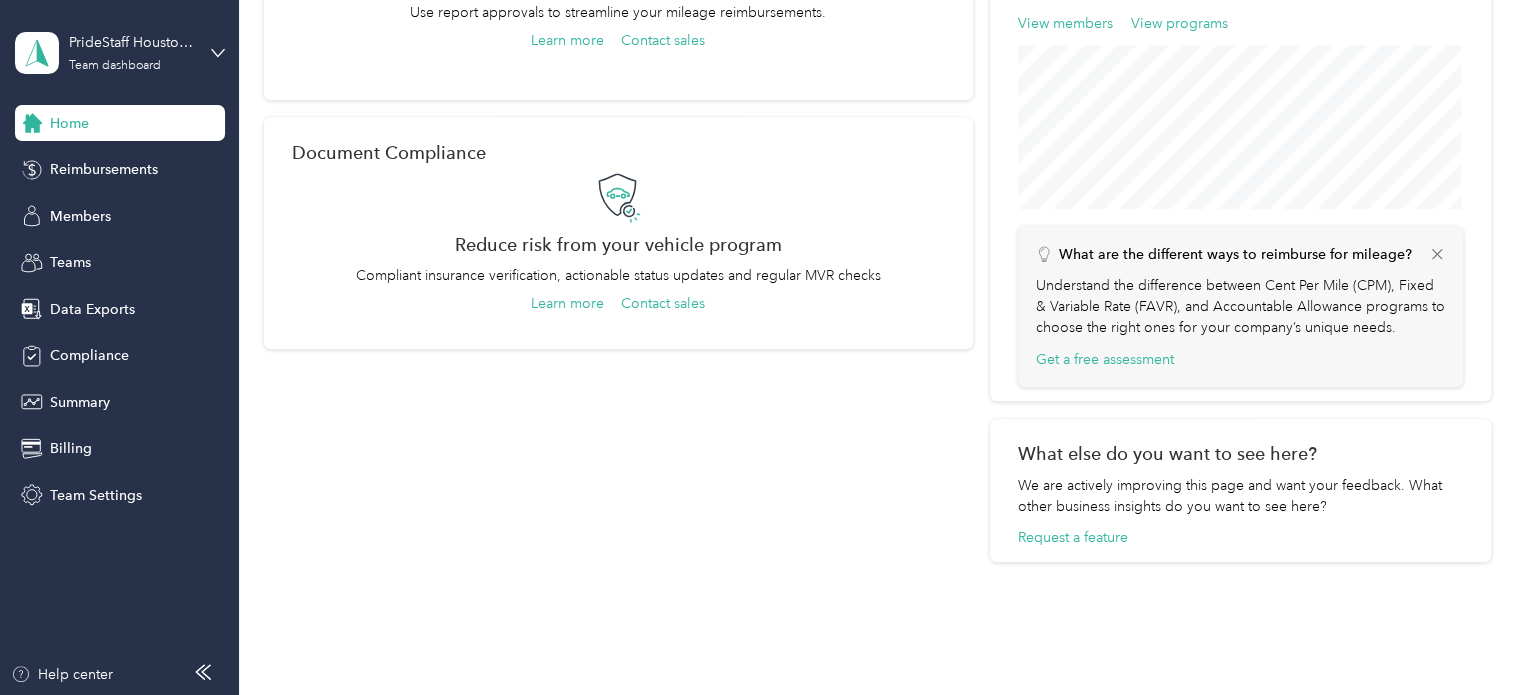 scroll, scrollTop: 700, scrollLeft: 0, axis: vertical 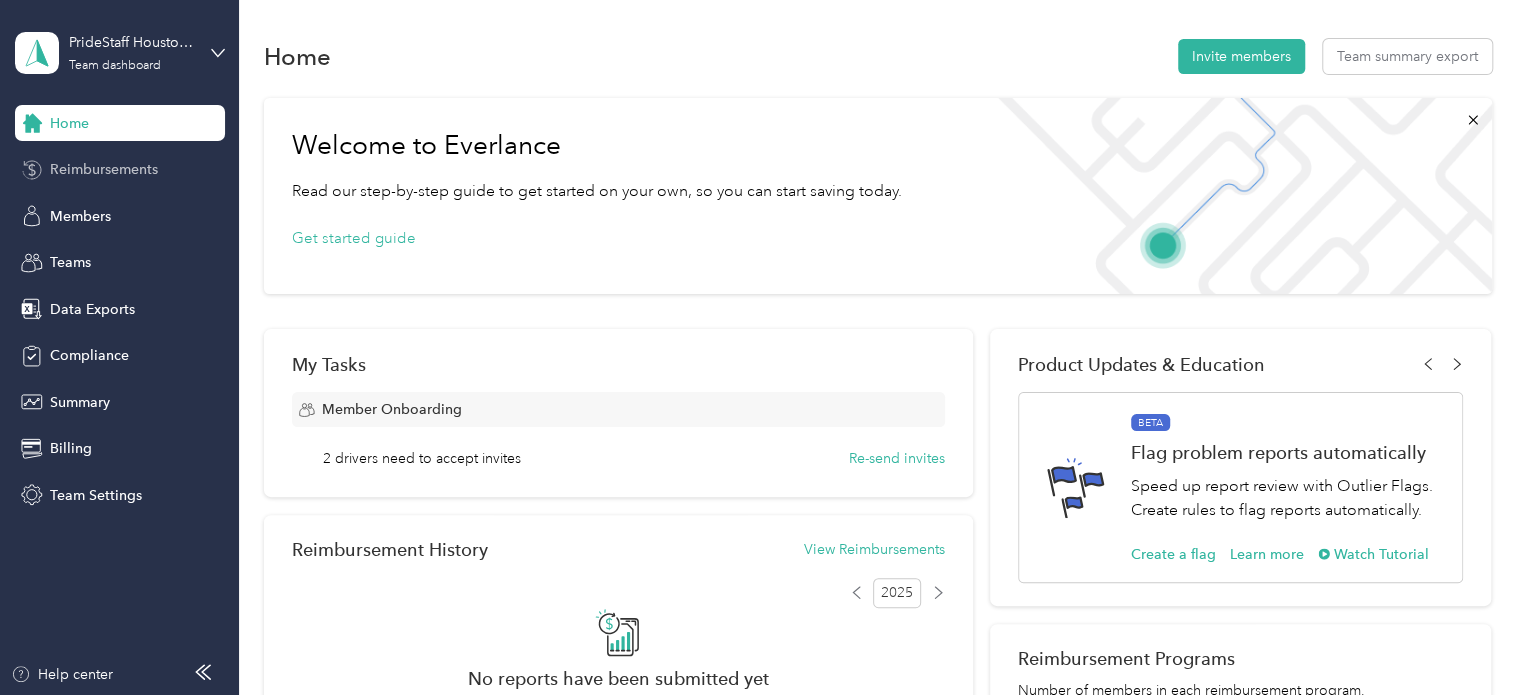 click on "Reimbursements" at bounding box center [104, 169] 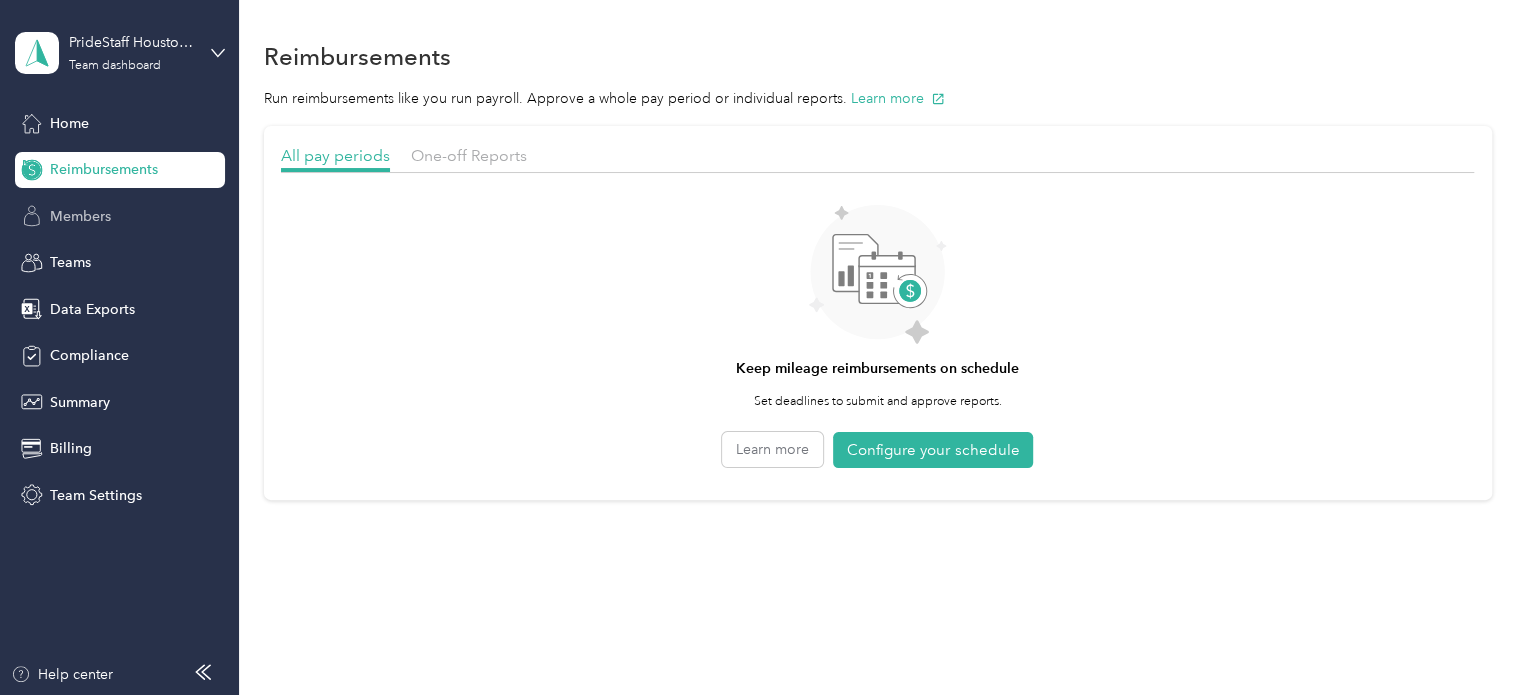 click on "Members" at bounding box center (80, 216) 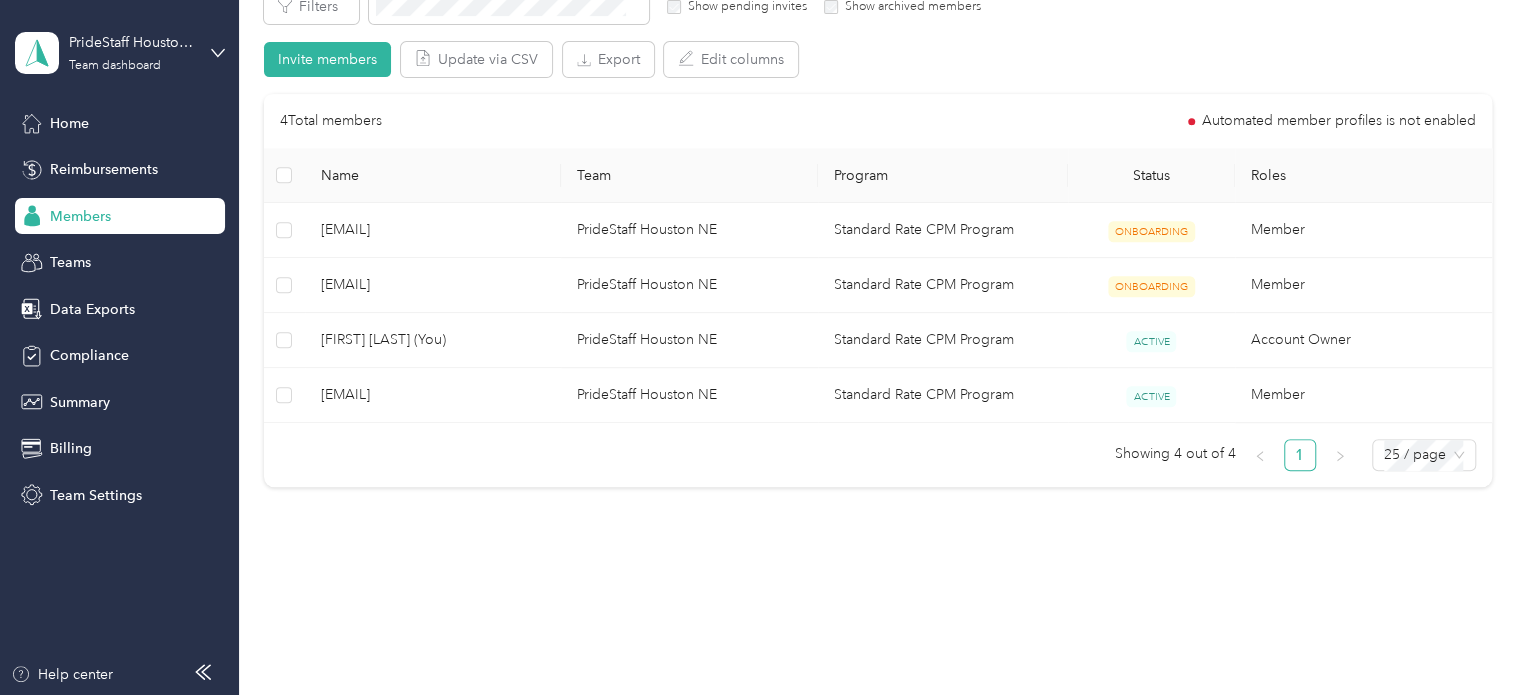 scroll, scrollTop: 399, scrollLeft: 0, axis: vertical 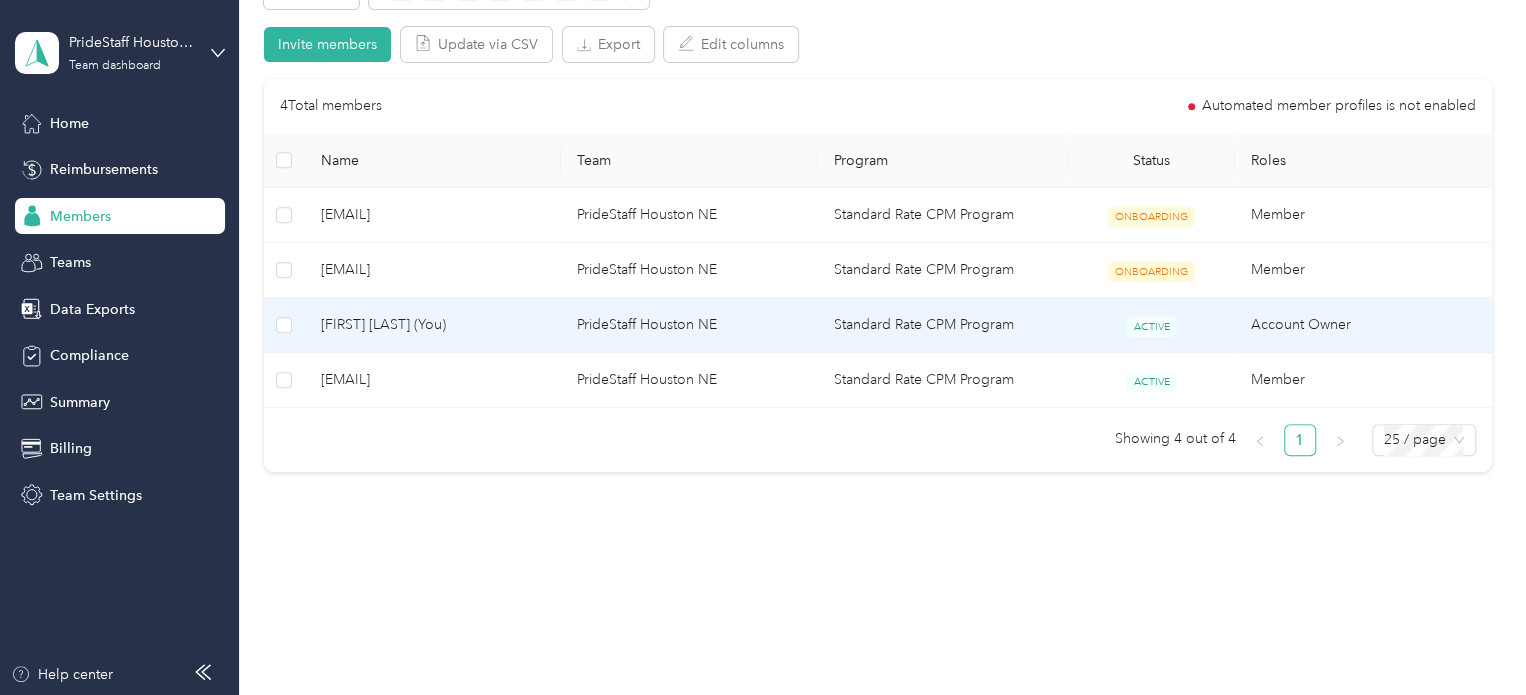 click on "[FIRST] [LAST]  (You)" at bounding box center (433, 325) 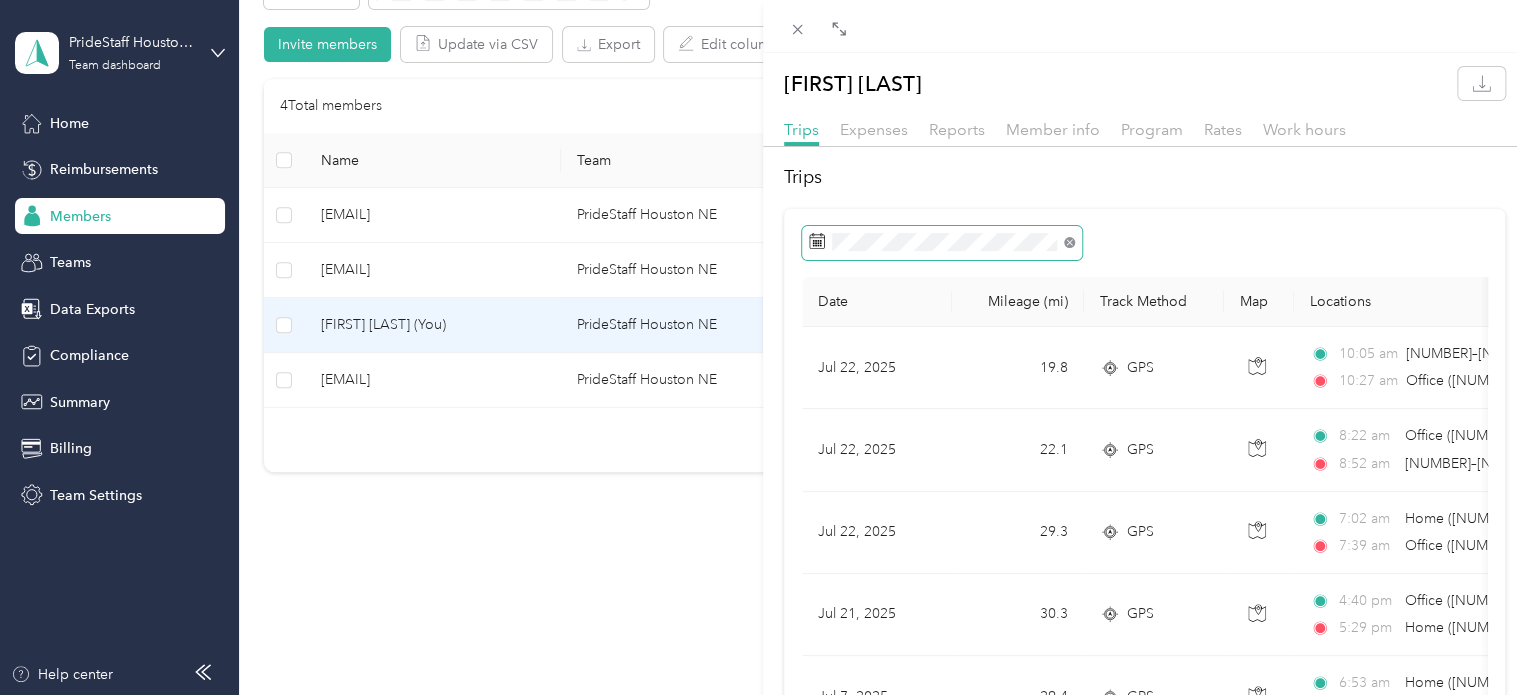 click 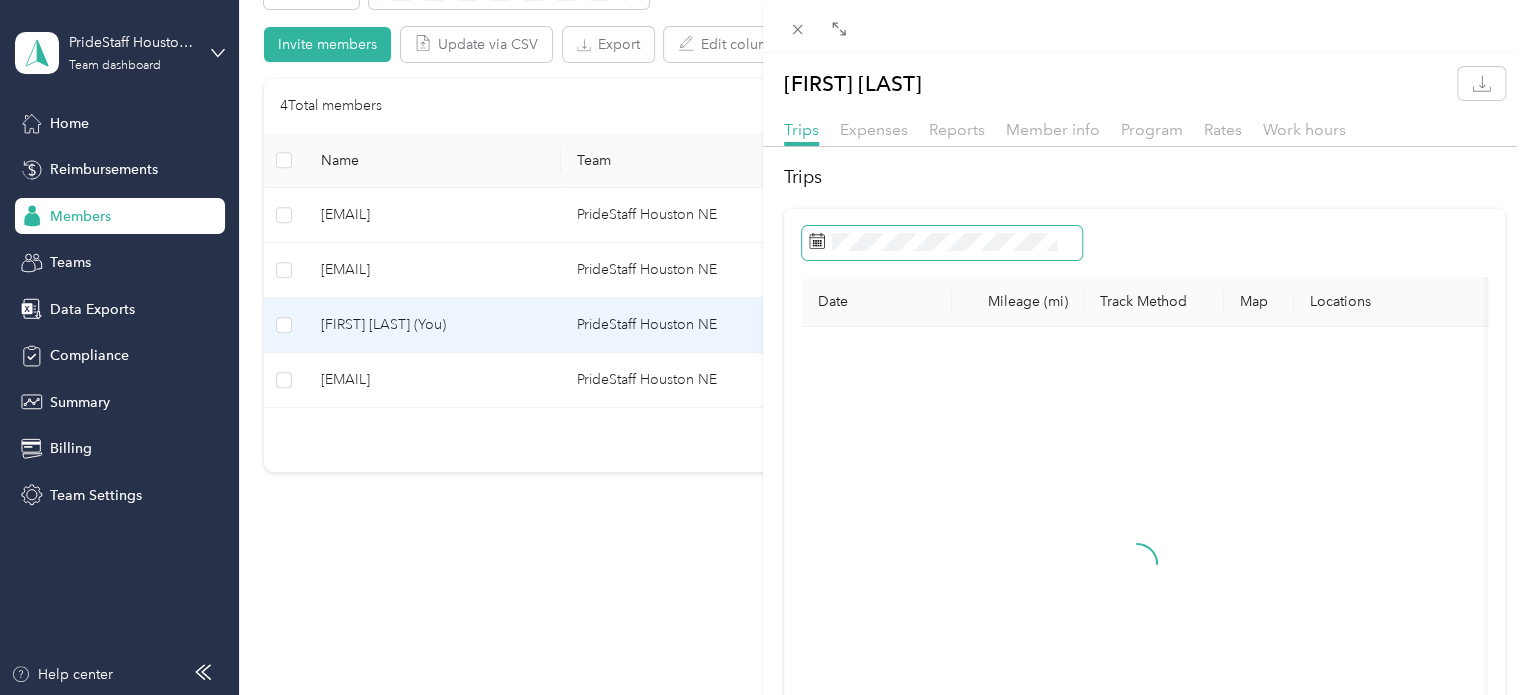 click at bounding box center (942, 243) 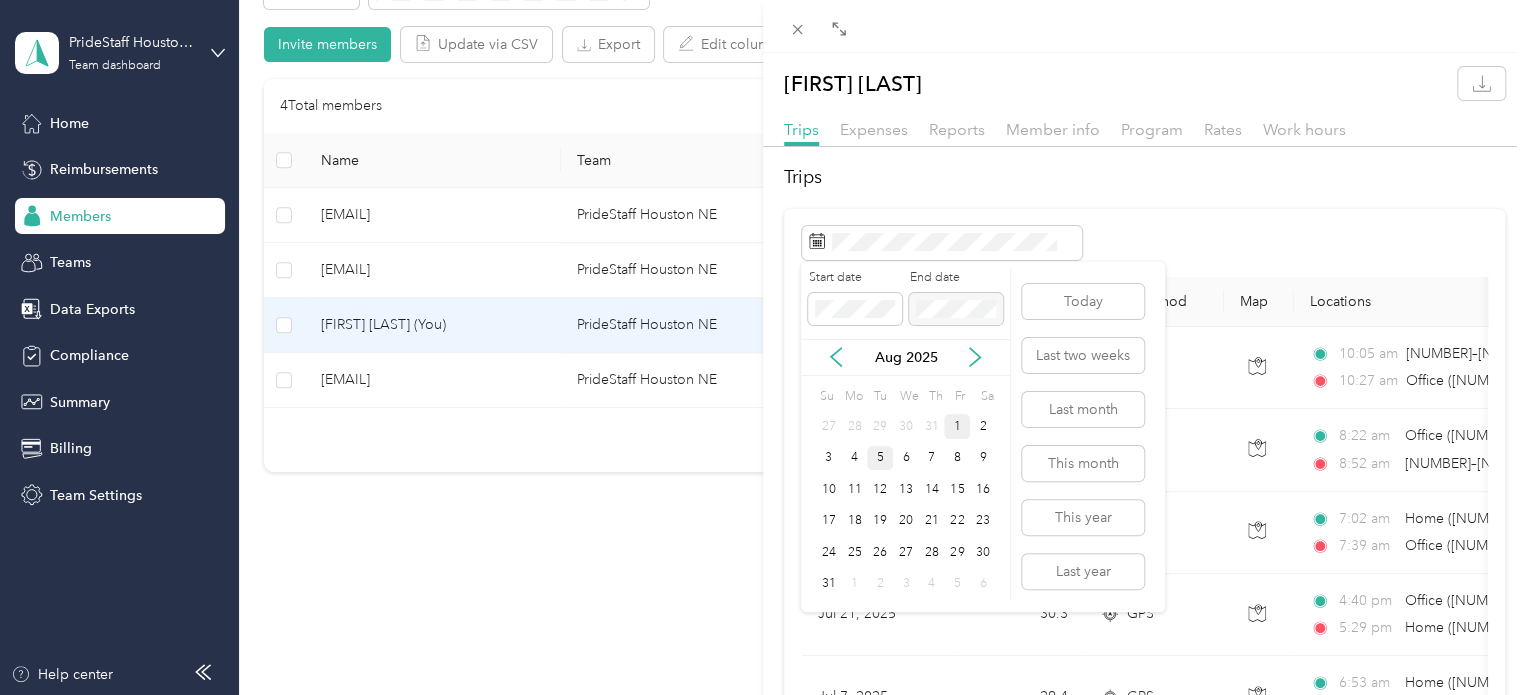click on "1" at bounding box center (957, 426) 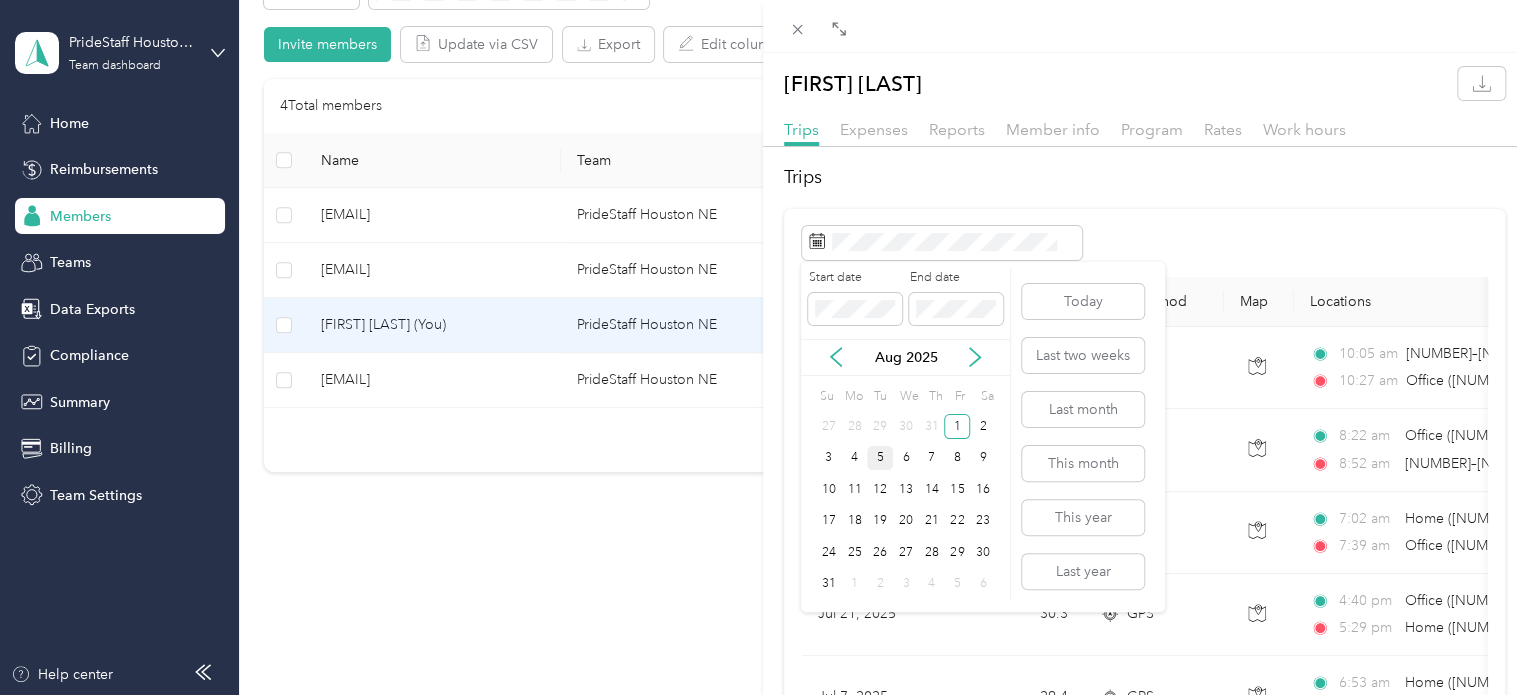 click on "5" at bounding box center (880, 458) 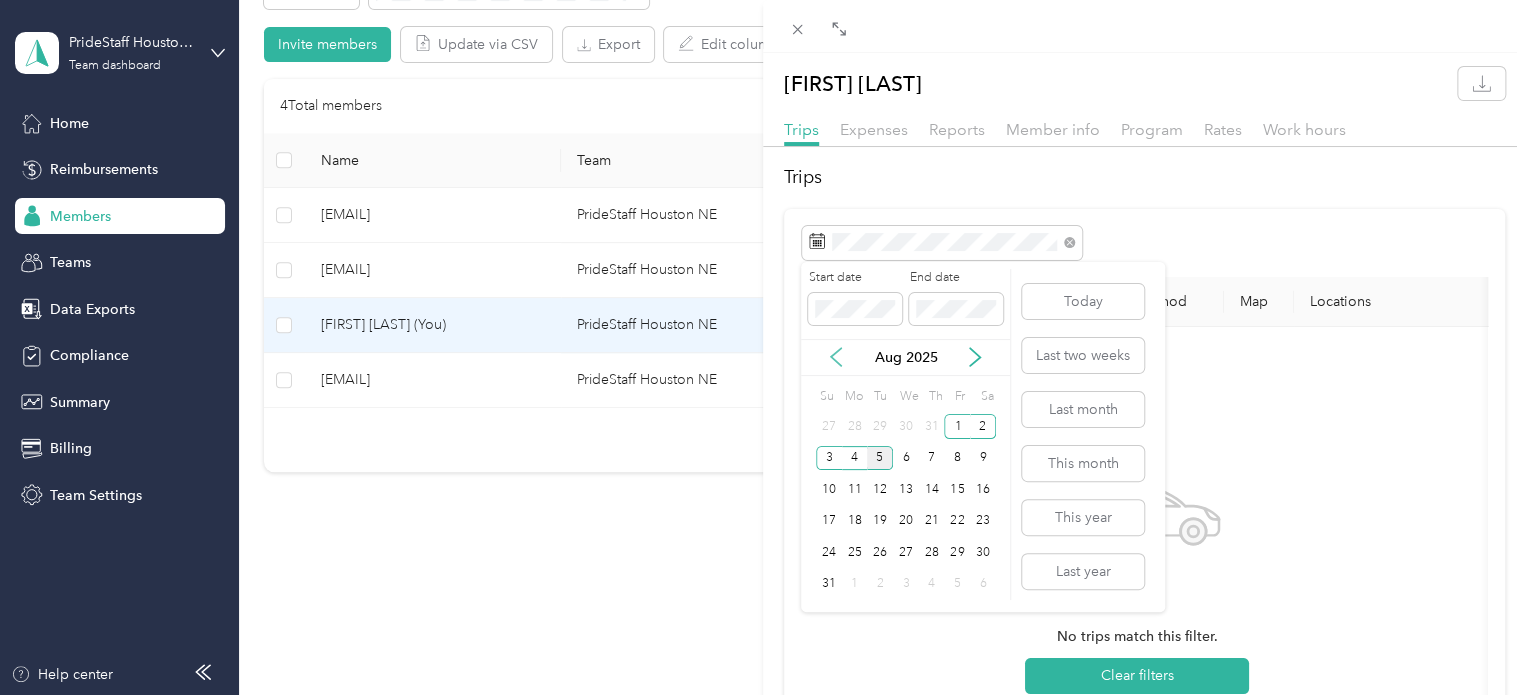 click 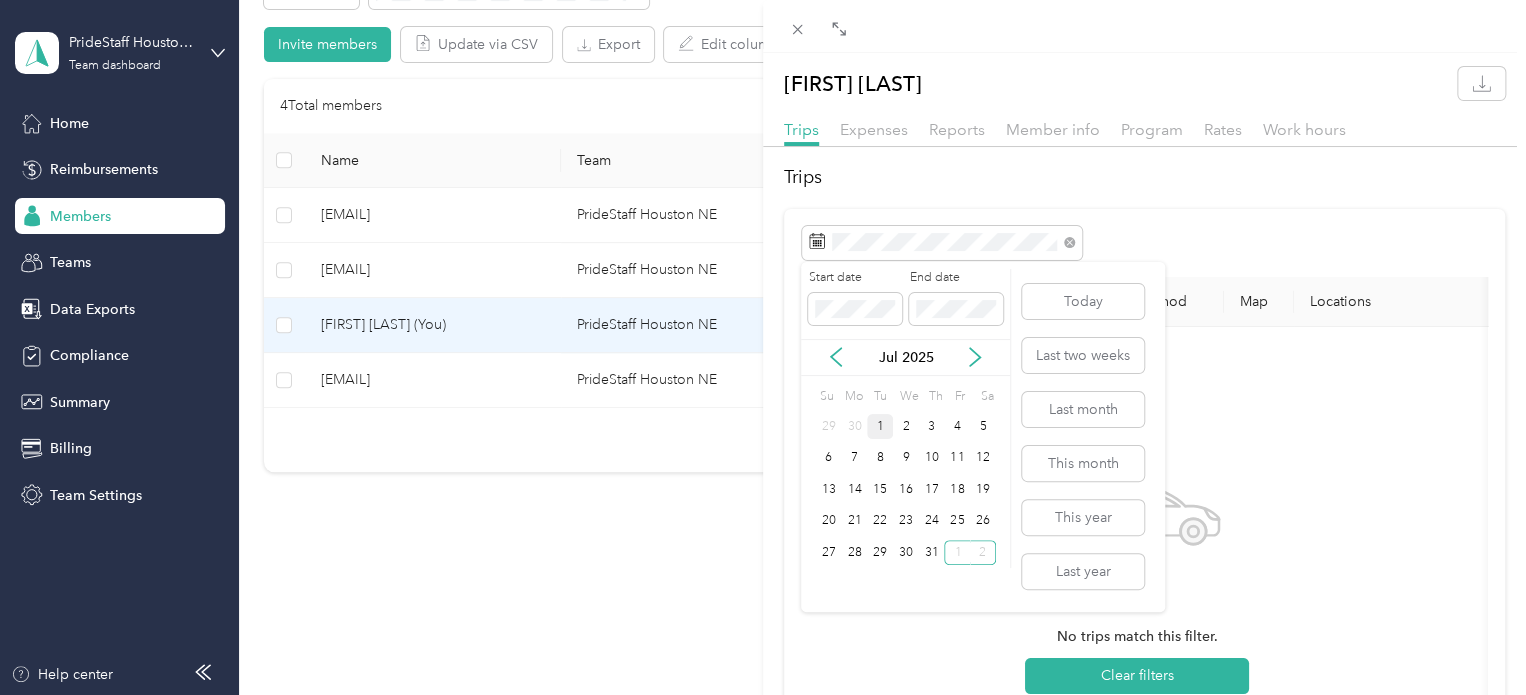 click on "1" at bounding box center [880, 426] 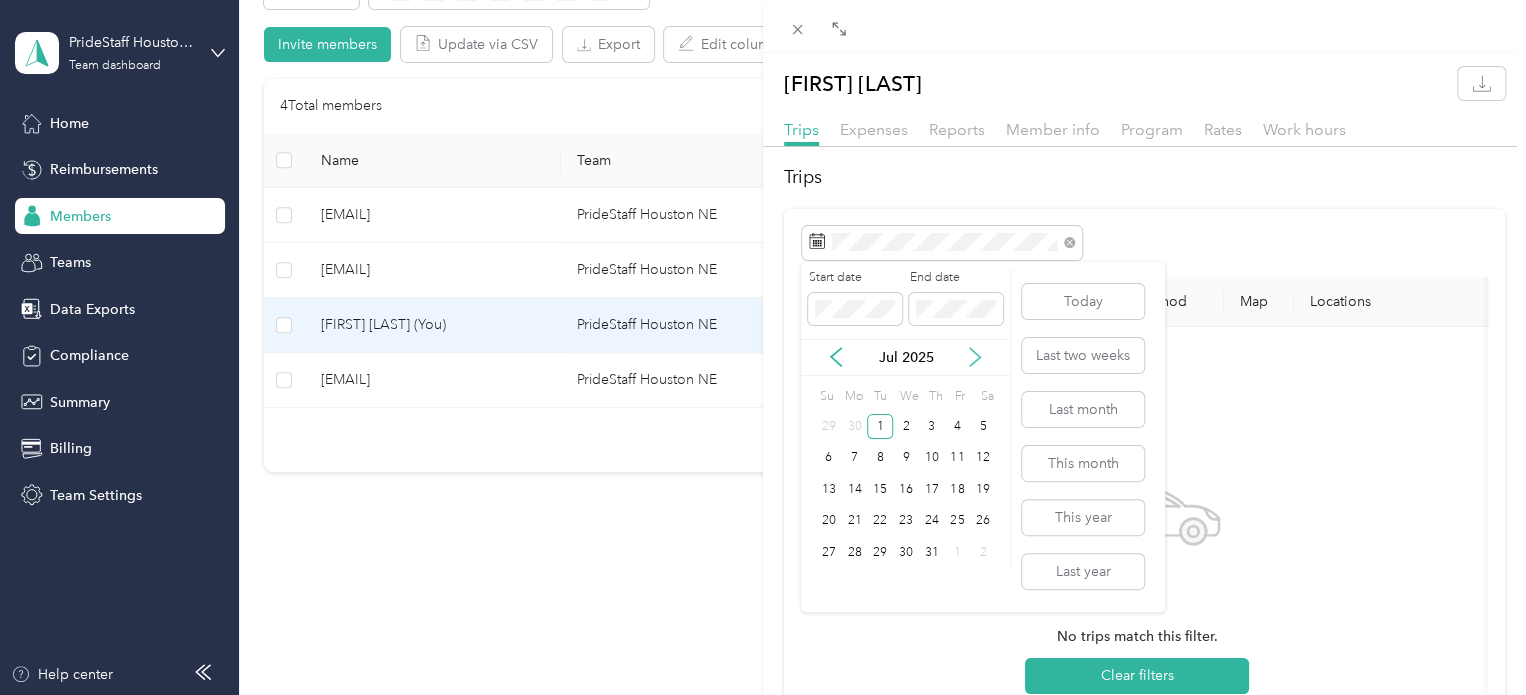 click 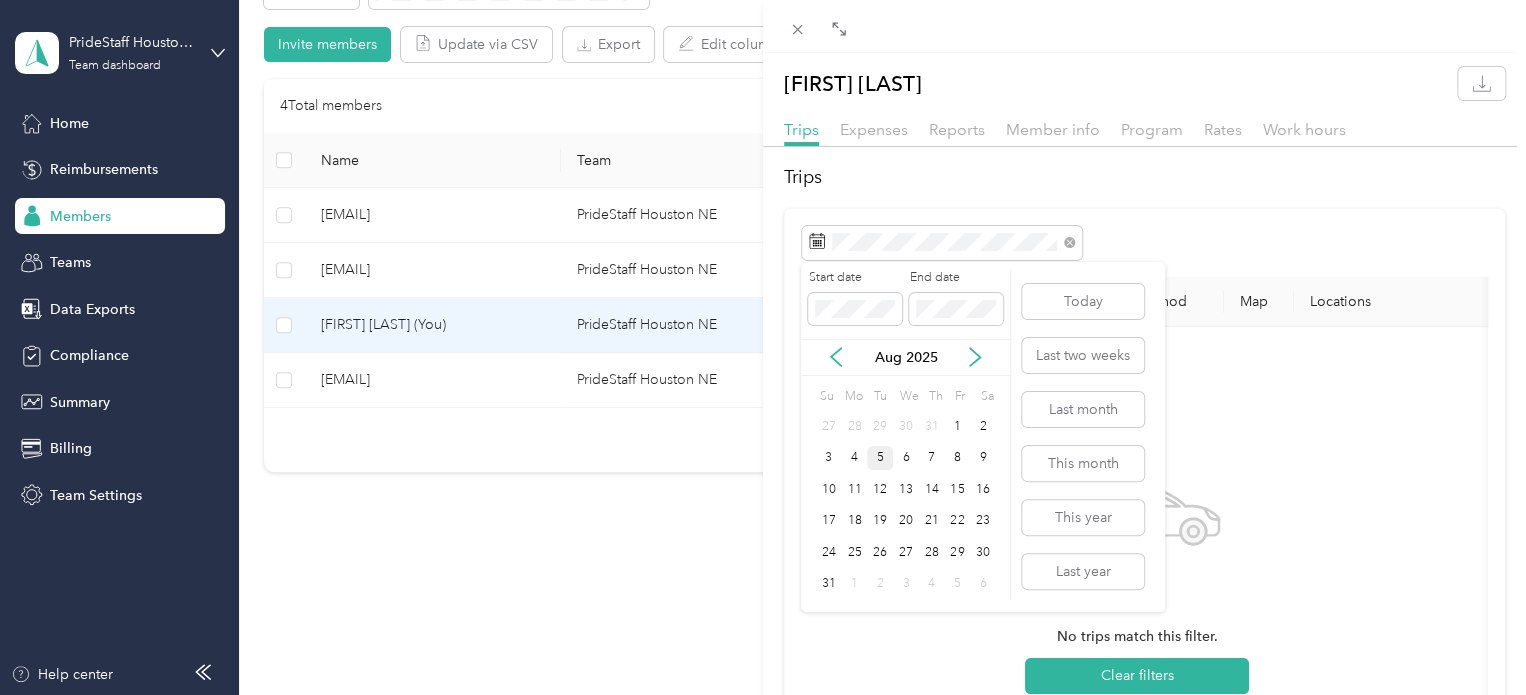 click on "5" at bounding box center [880, 458] 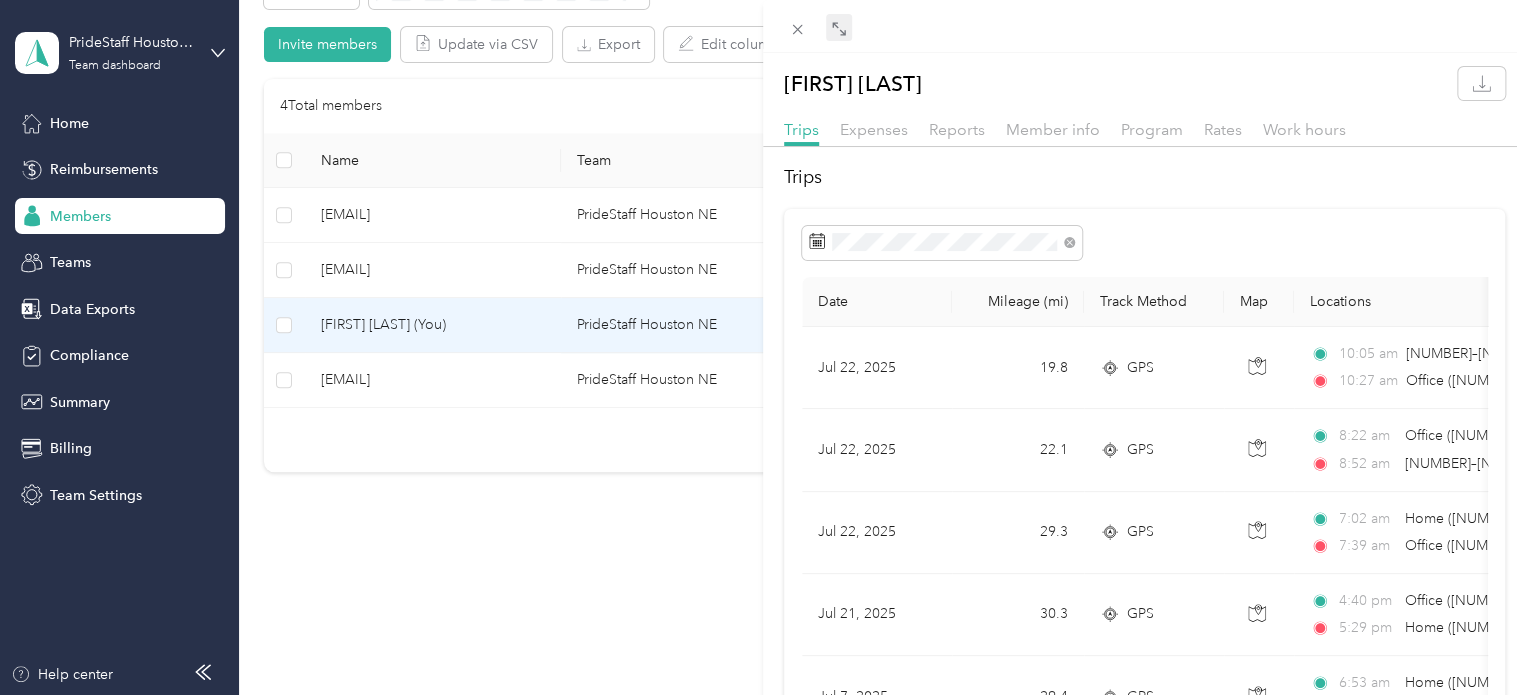 click 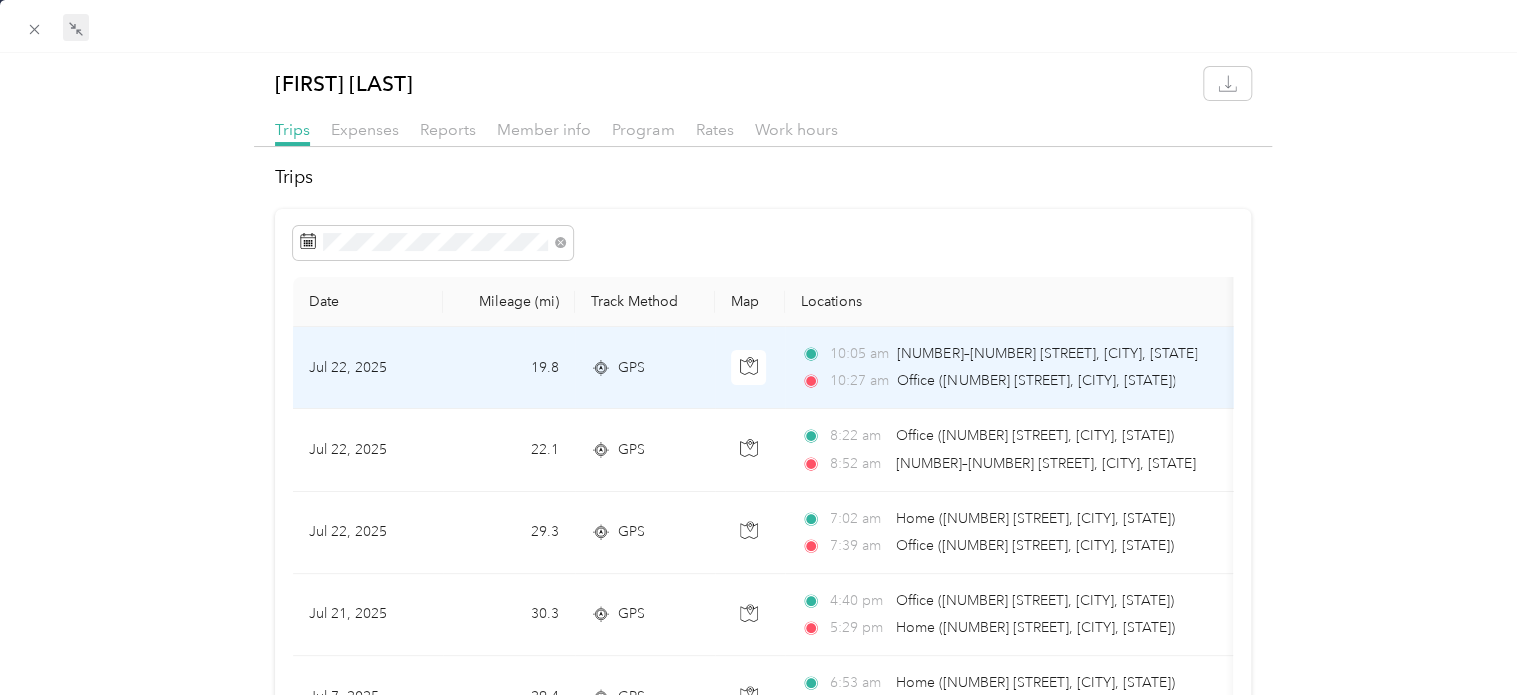 click on "19.8" at bounding box center (509, 368) 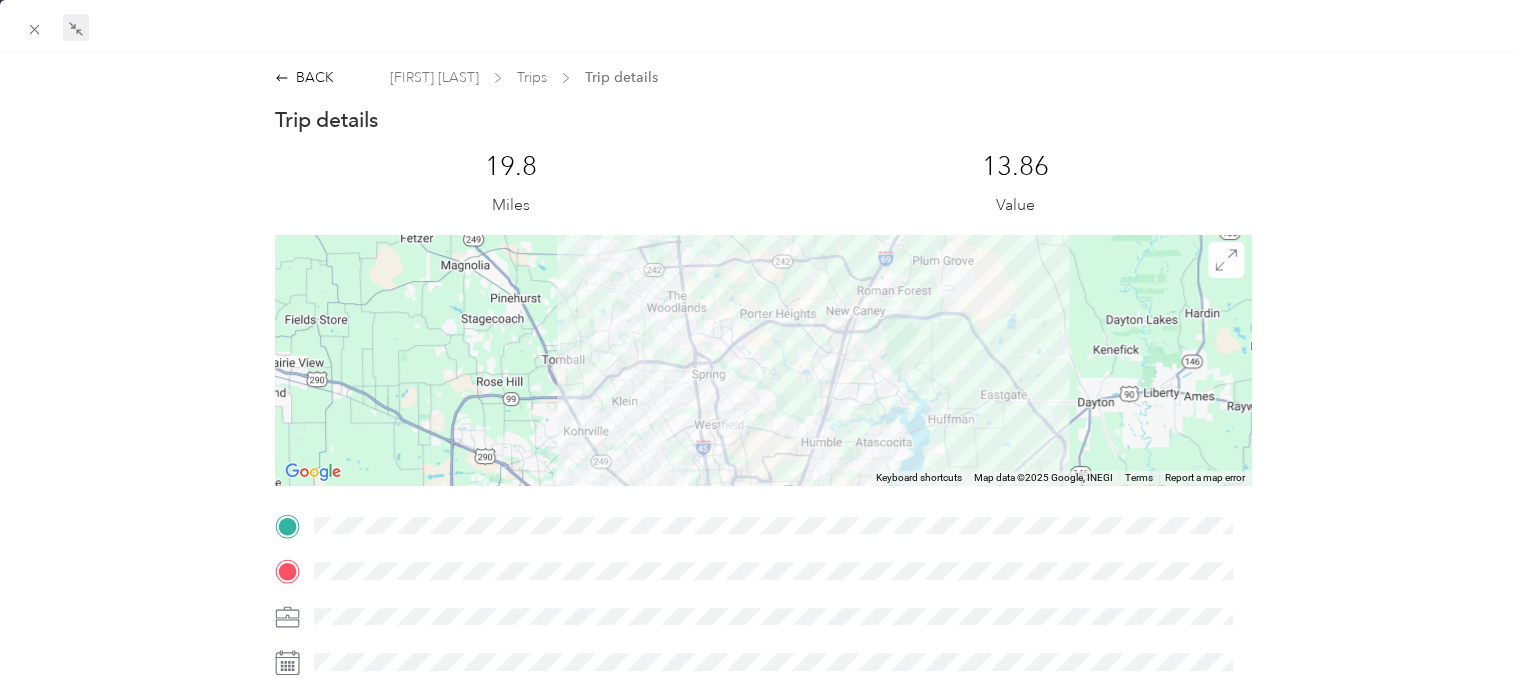 click on "BACK [FIRST] [LAST] Trips Trip details Trip details This trip cannot be edited because it is either under review, approved, or paid. Contact your Team Manager to edit it. 19.8 Miles 13.86 Value  ← Move left → Move right ↑ Move up ↓ Move down + Zoom in - Zoom out Home Jump left by 75% End Jump right by 75% Page Up Jump up by 75% Page Down Jump down by 75% Keyboard shortcuts Map Data Map data ©2025 Google, INEGI Map data ©2025 Google, INEGI 10 km  Click to toggle between metric and imperial units Terms Report a map error TO" at bounding box center (763, 594) 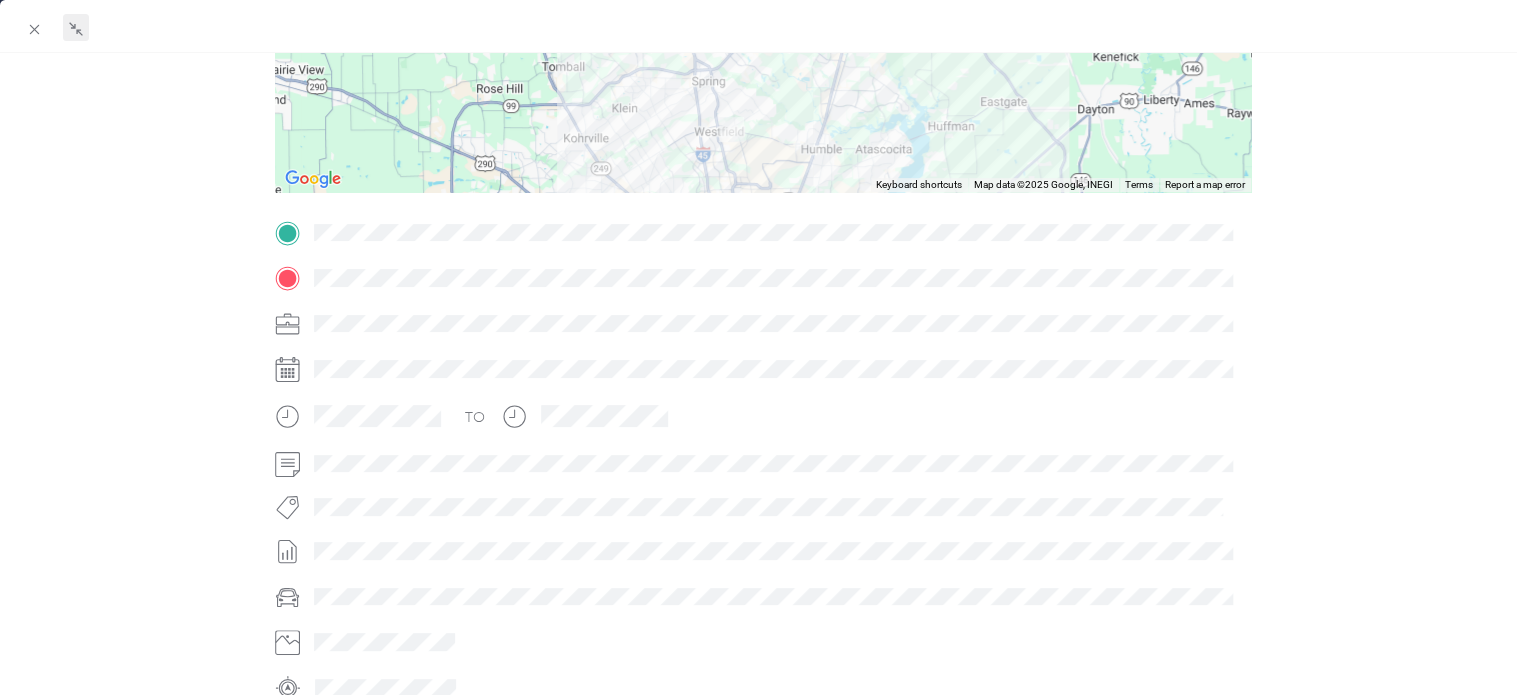 scroll, scrollTop: 0, scrollLeft: 0, axis: both 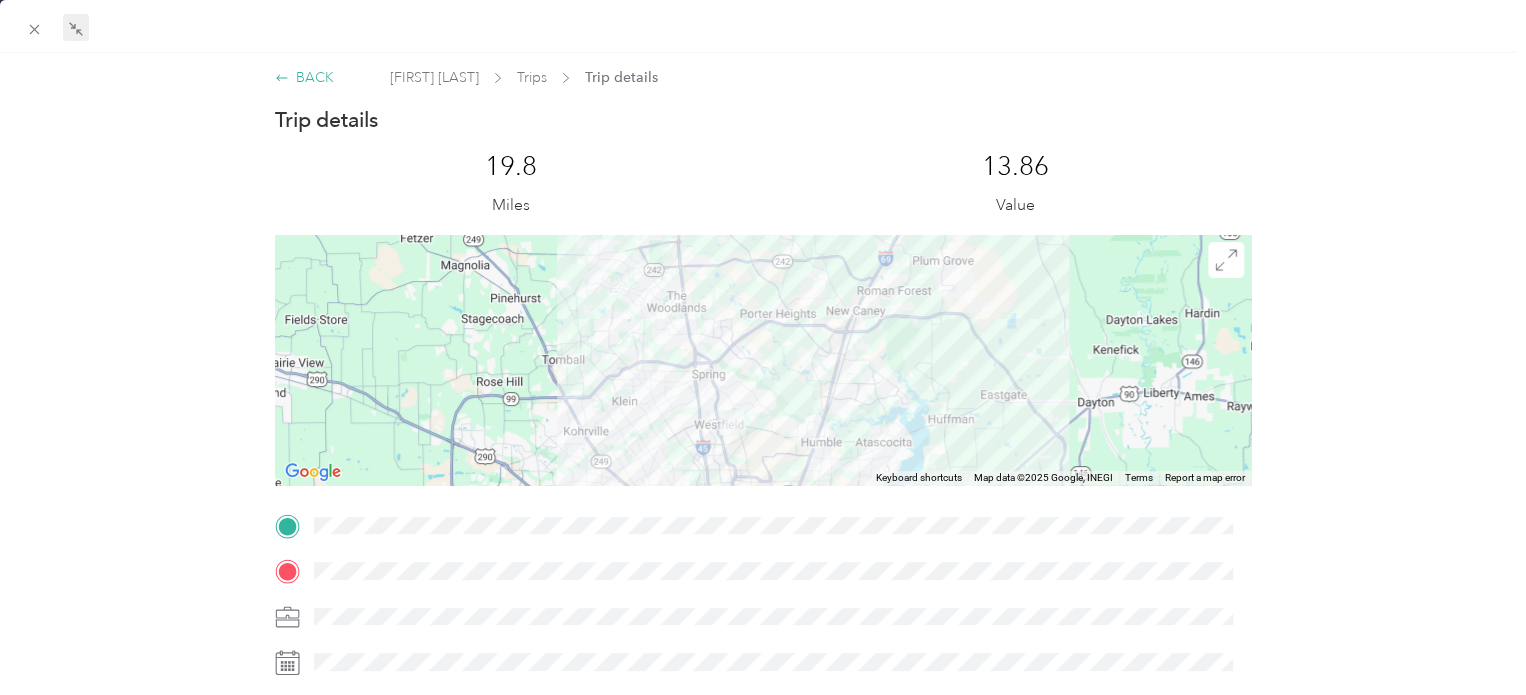 click 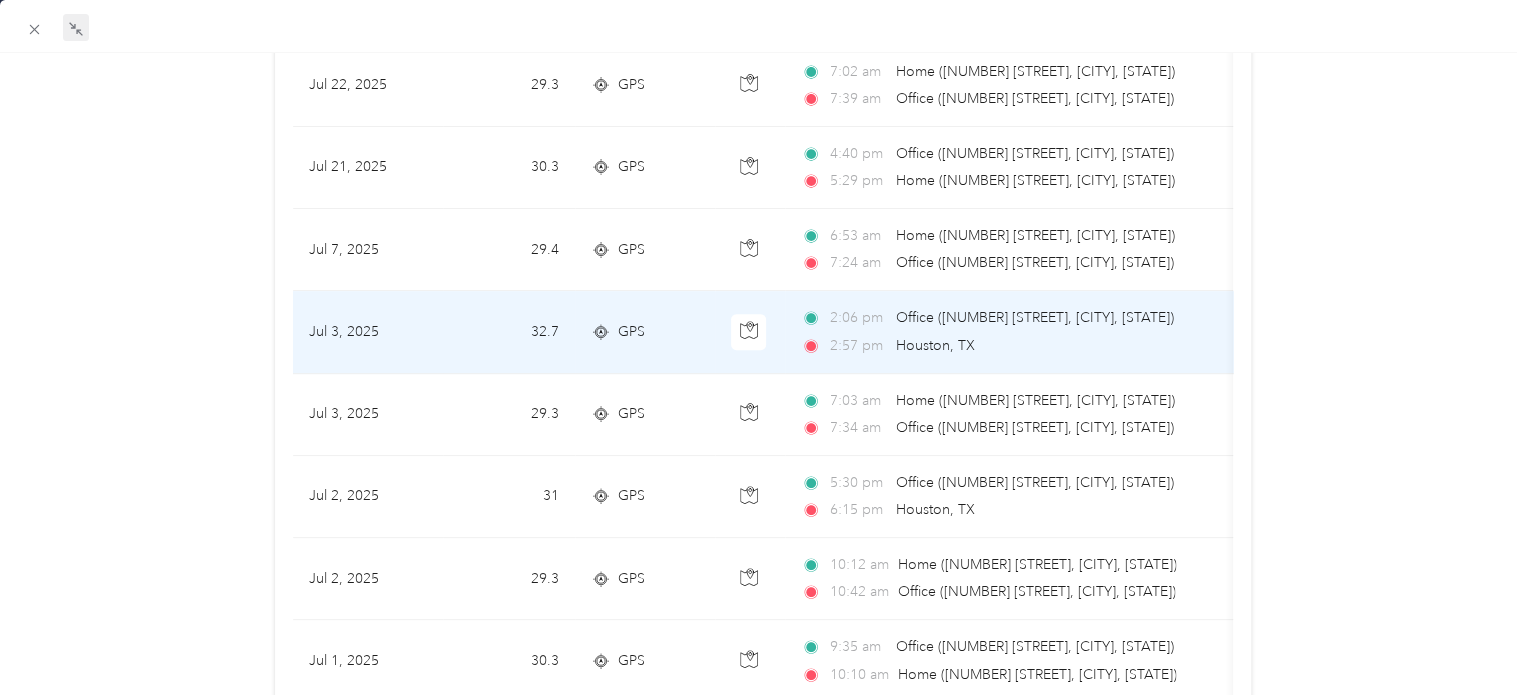 scroll, scrollTop: 711, scrollLeft: 0, axis: vertical 